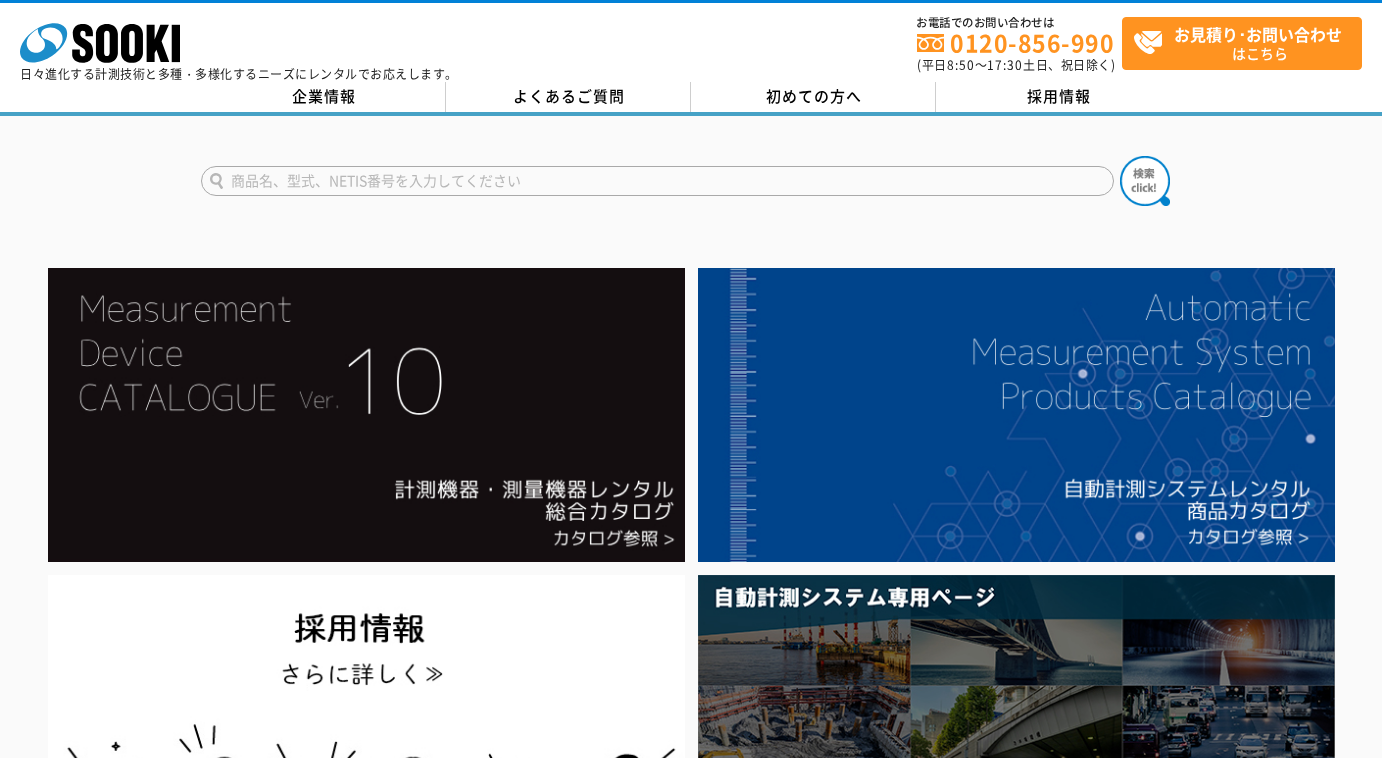 scroll, scrollTop: 0, scrollLeft: 0, axis: both 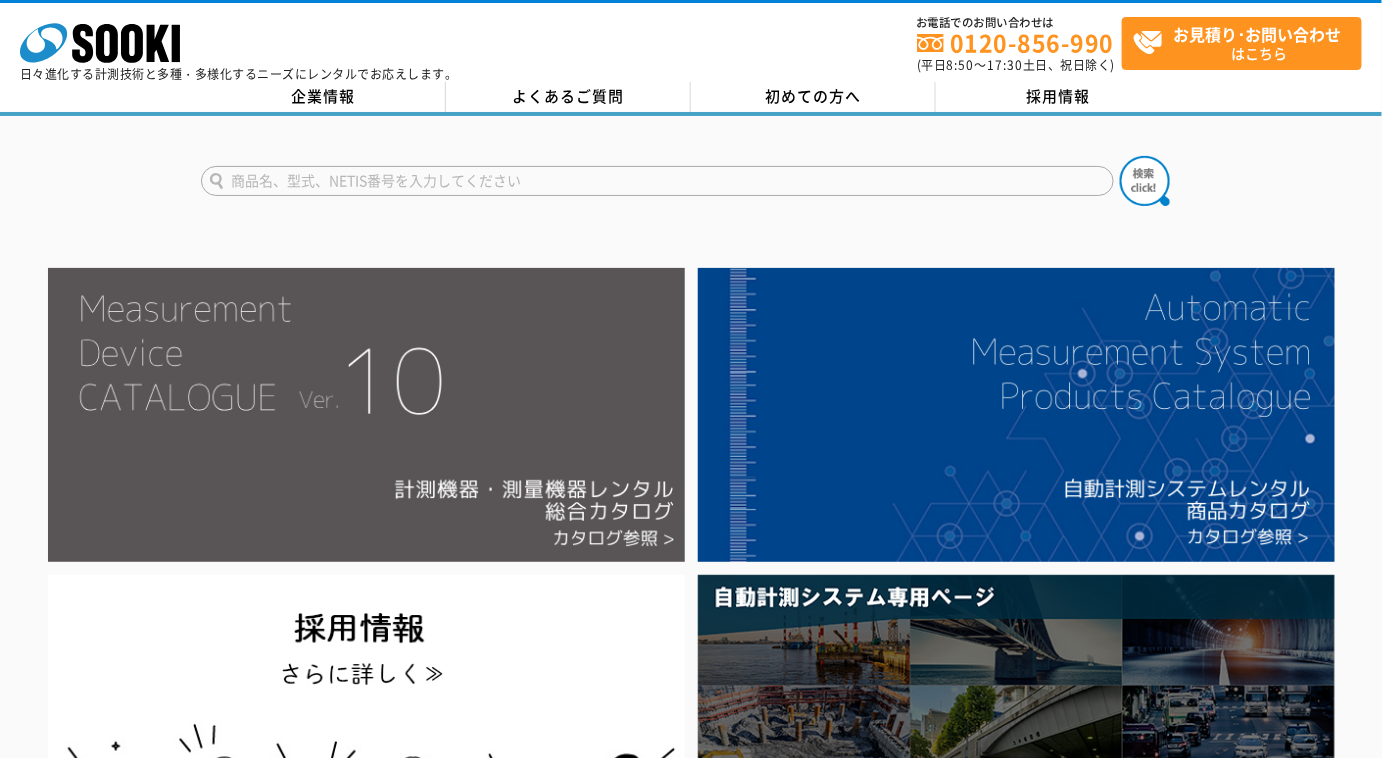 click at bounding box center (366, 415) 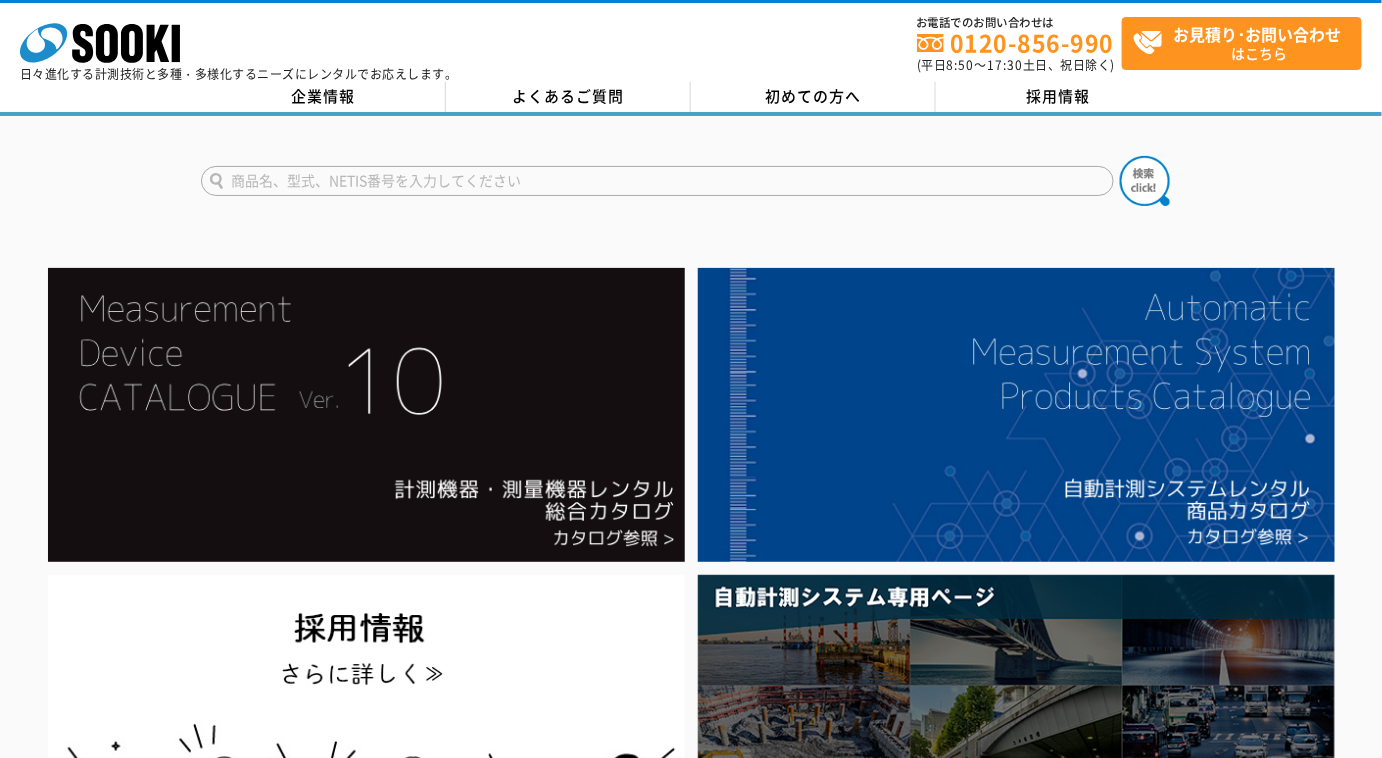 click at bounding box center (657, 181) 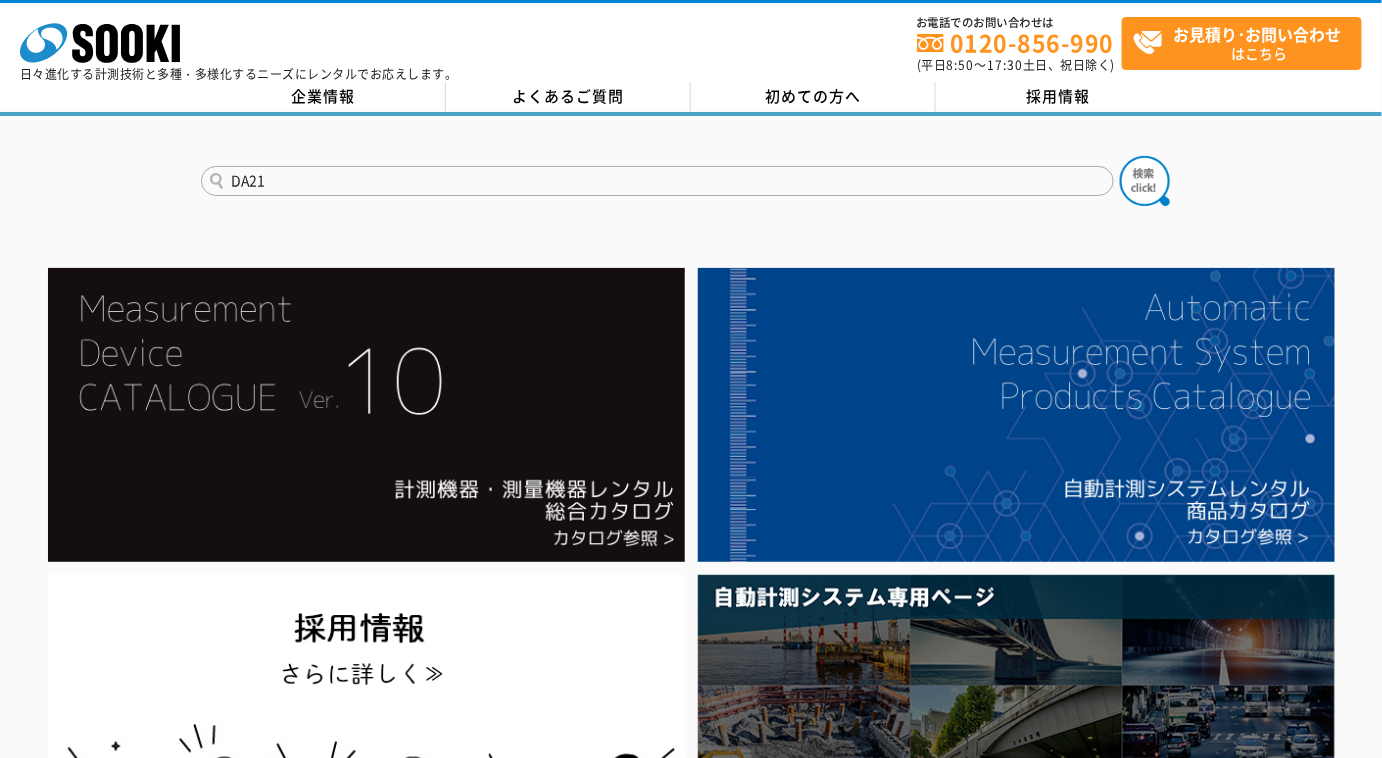 type on "DA21" 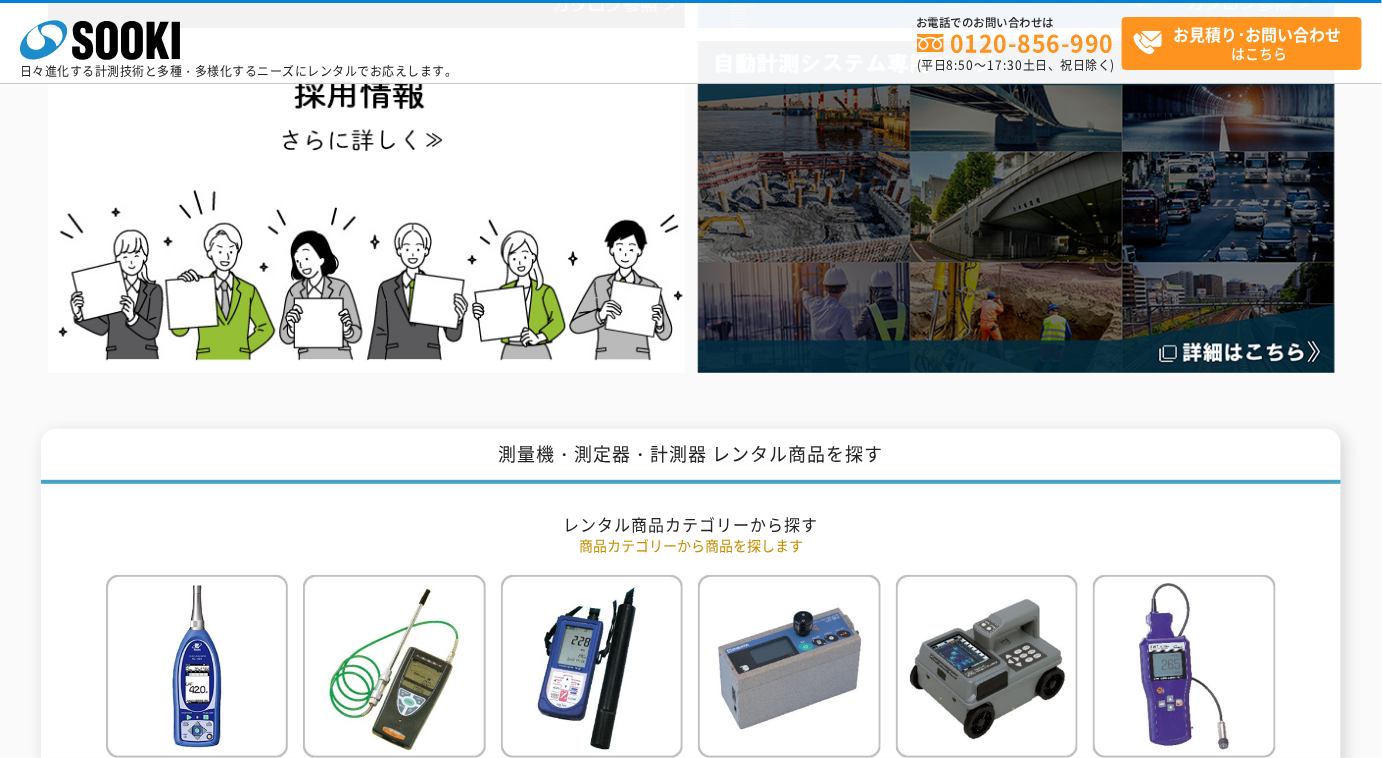 scroll, scrollTop: 0, scrollLeft: 0, axis: both 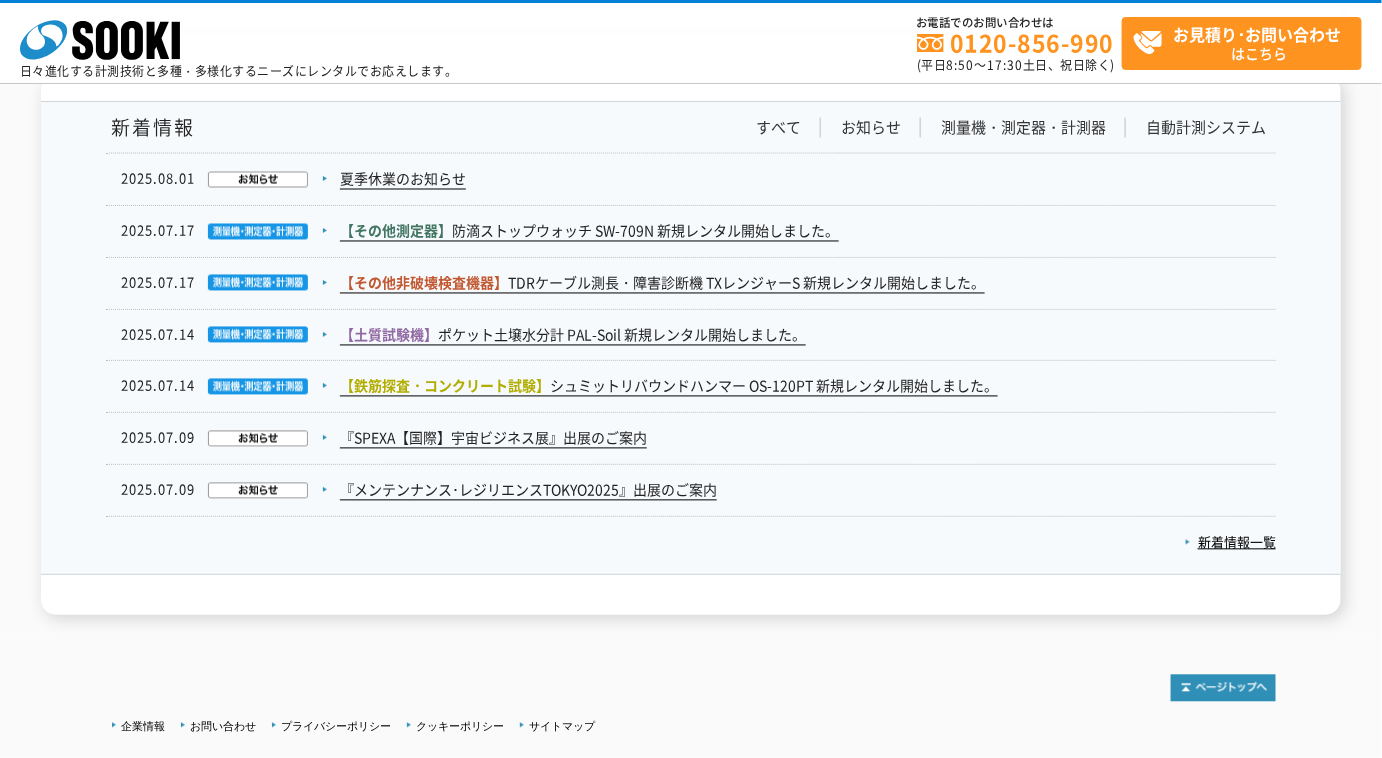 click on "【鉄筋探査・コンクリート試験】 シュミットリバウンドハンマー OS-120PT 新規レンタル開始しました。" at bounding box center [691, 387] 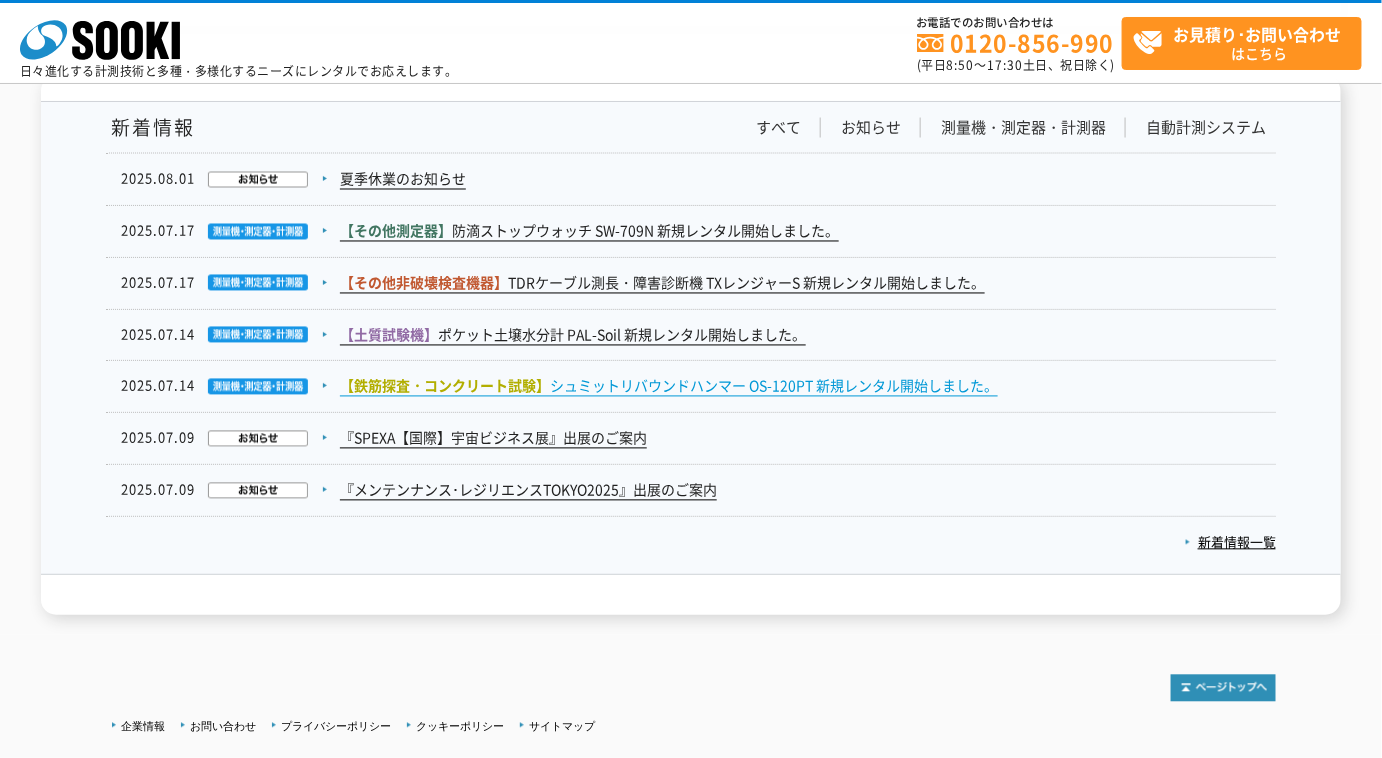 click on "【鉄筋探査・コンクリート試験】 シュミットリバウンドハンマー OS-120PT 新規レンタル開始しました。" at bounding box center [669, 386] 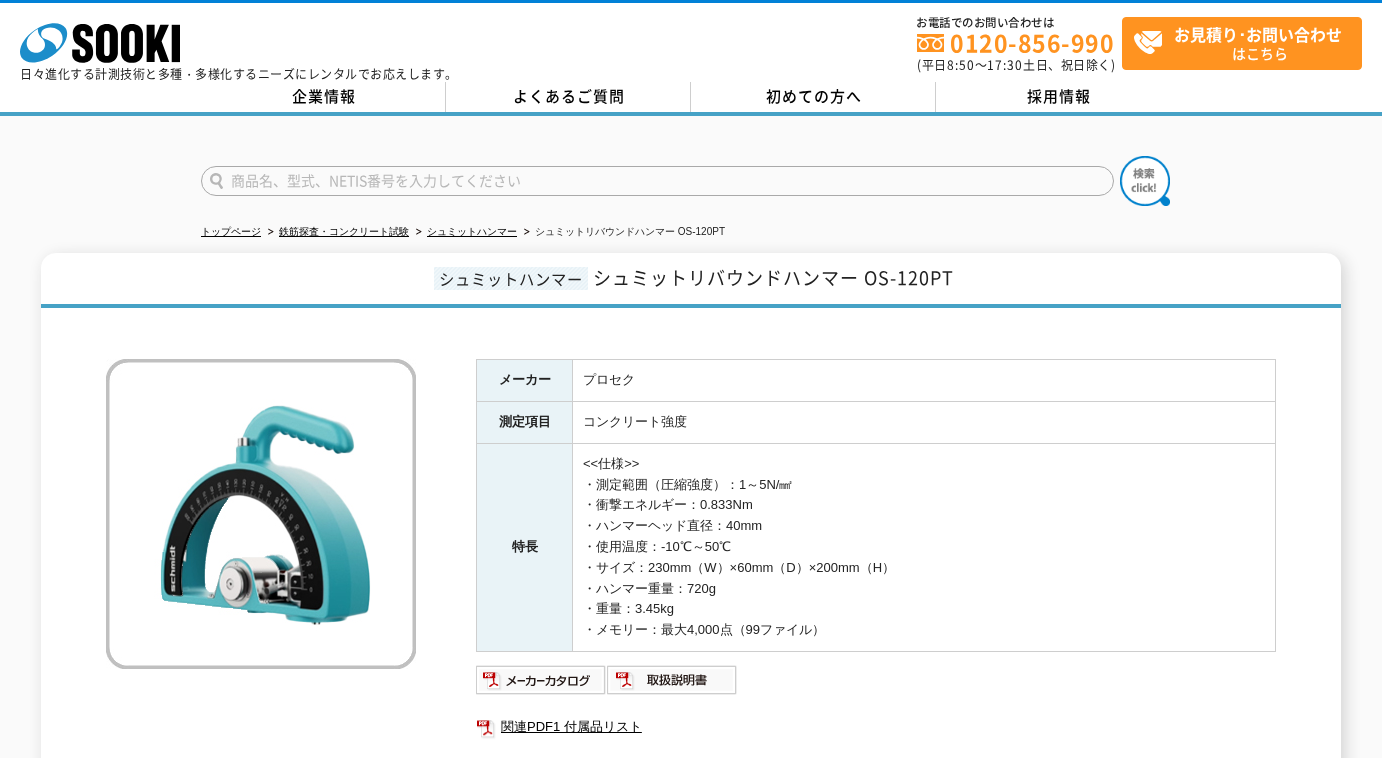 scroll, scrollTop: 0, scrollLeft: 0, axis: both 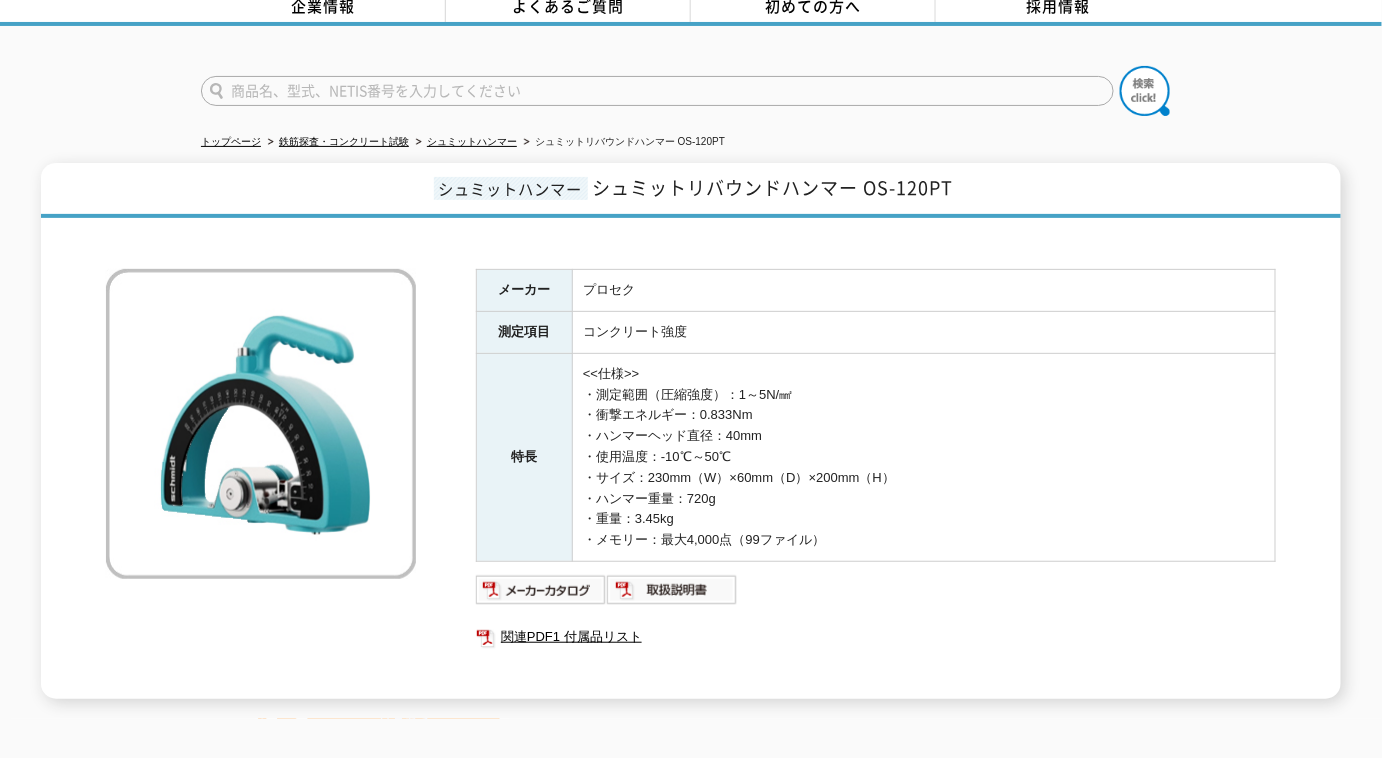 drag, startPoint x: 522, startPoint y: 87, endPoint x: 482, endPoint y: 96, distance: 41 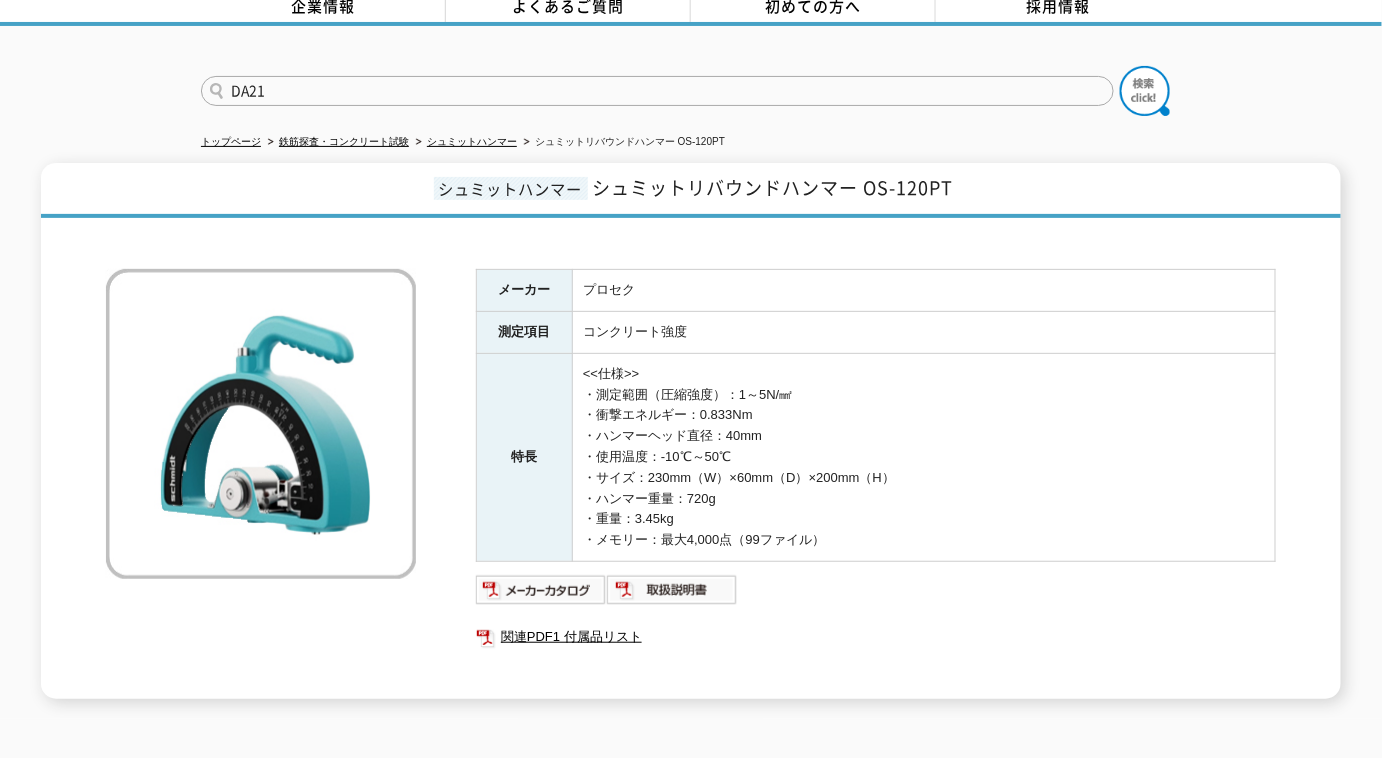 type on "DA21" 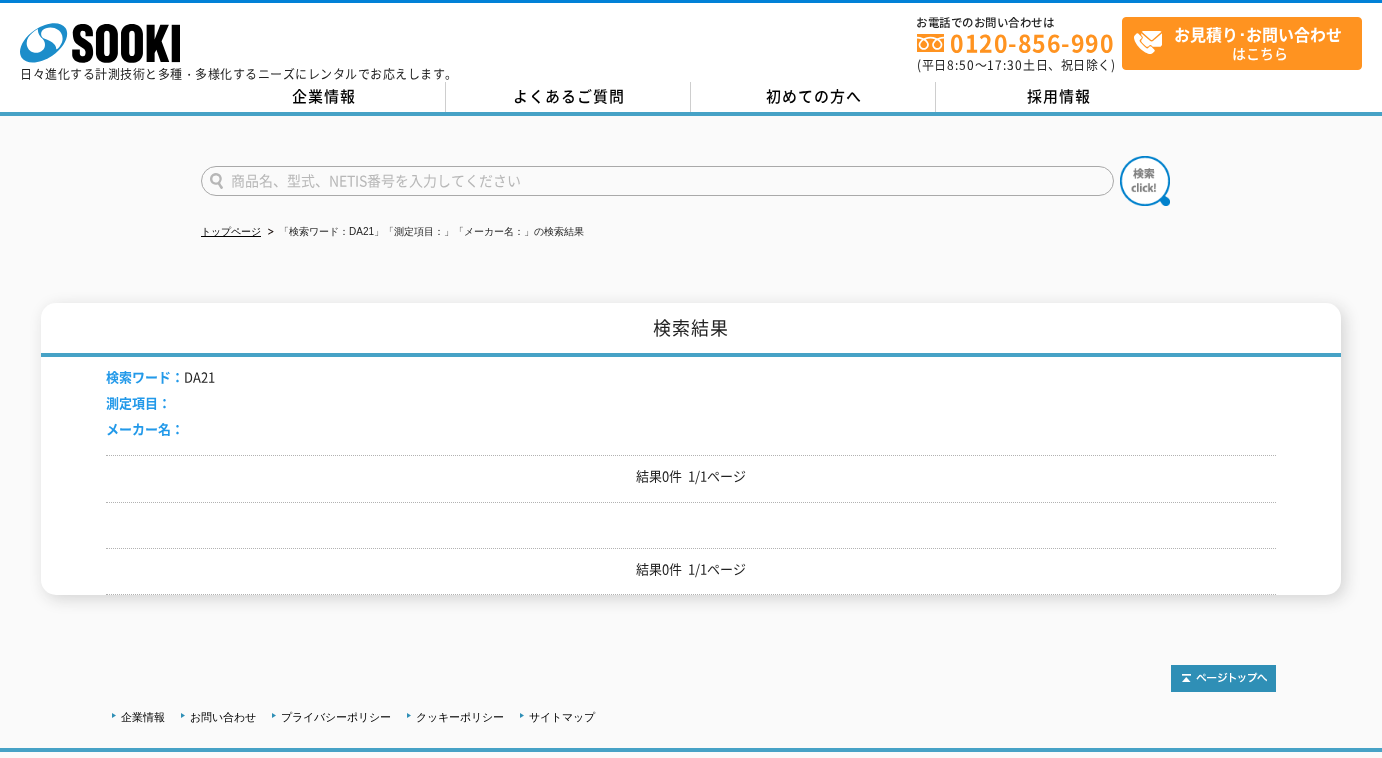 scroll, scrollTop: 0, scrollLeft: 0, axis: both 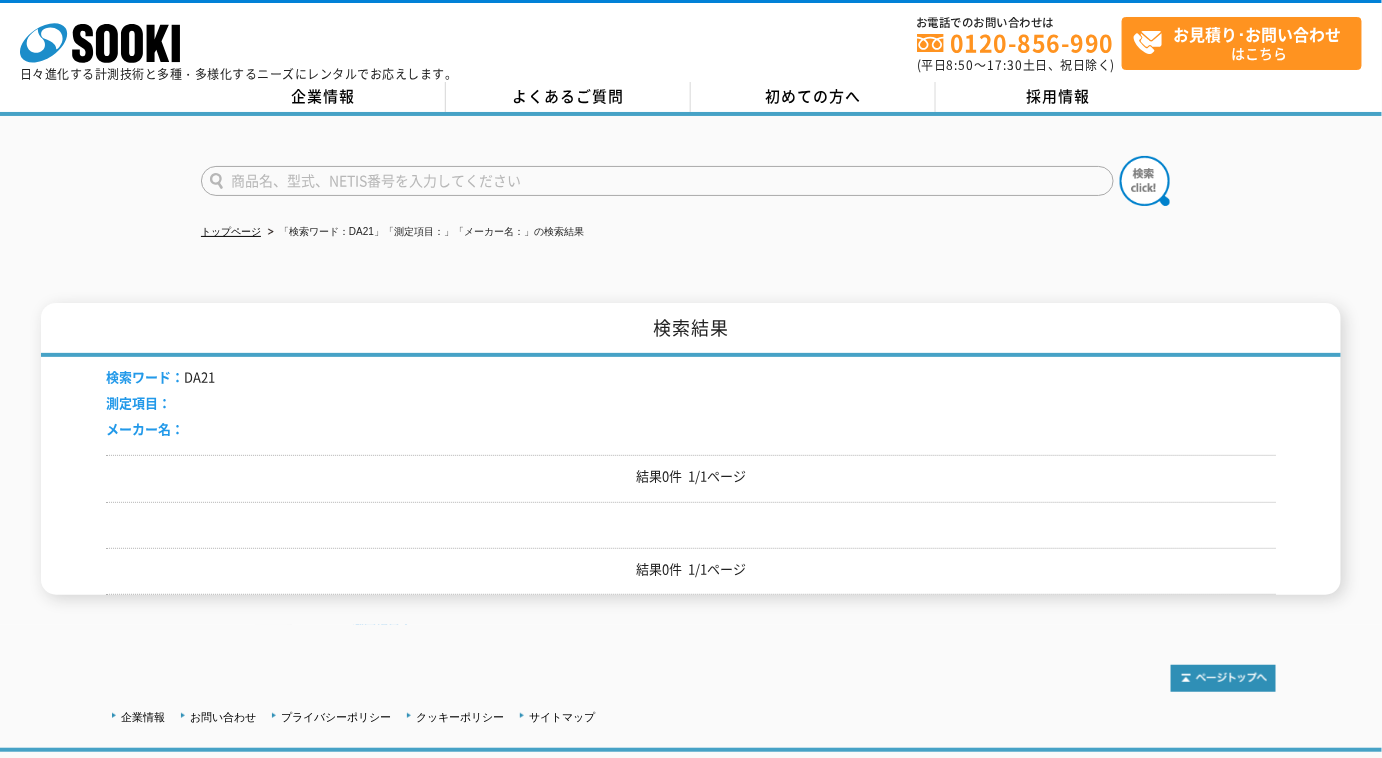 click at bounding box center (657, 181) 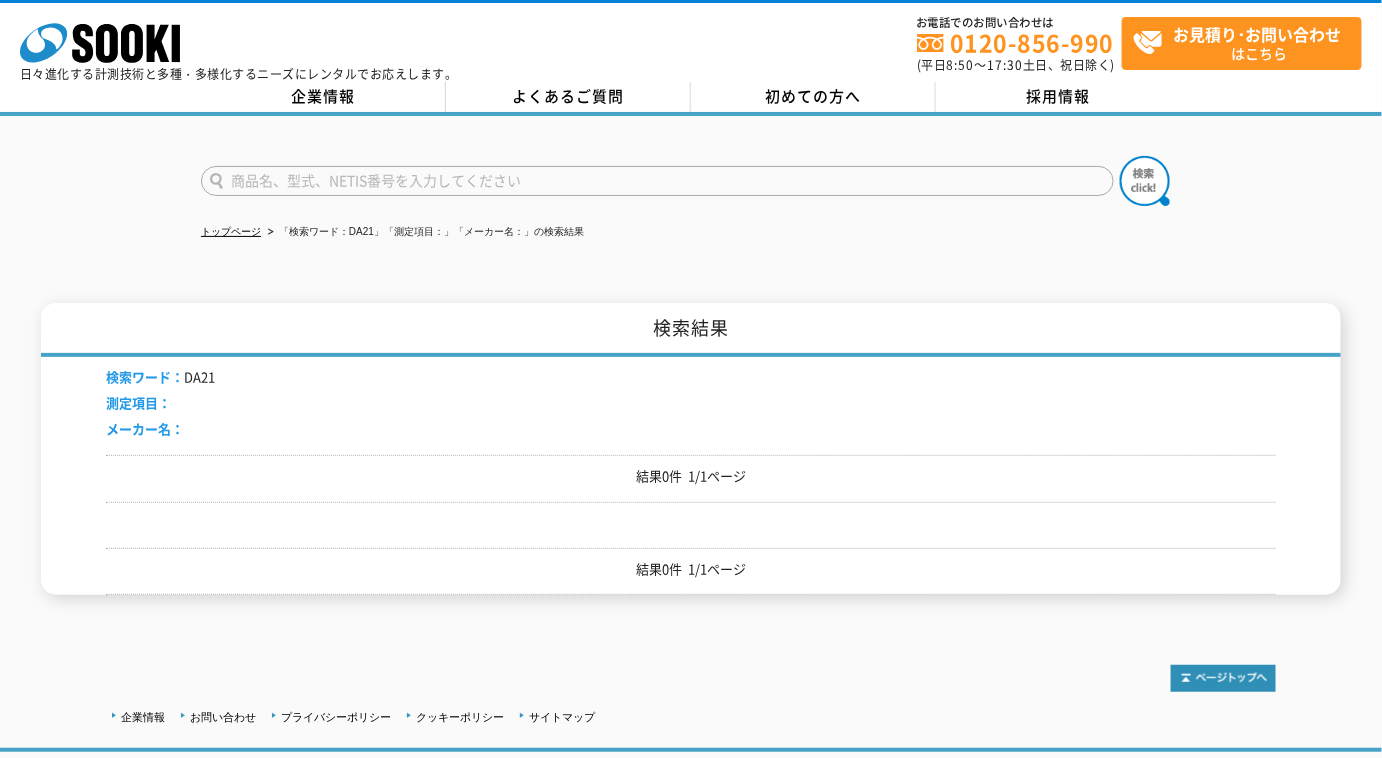 type on "商品名、型式、NETIS番号を入力してください" 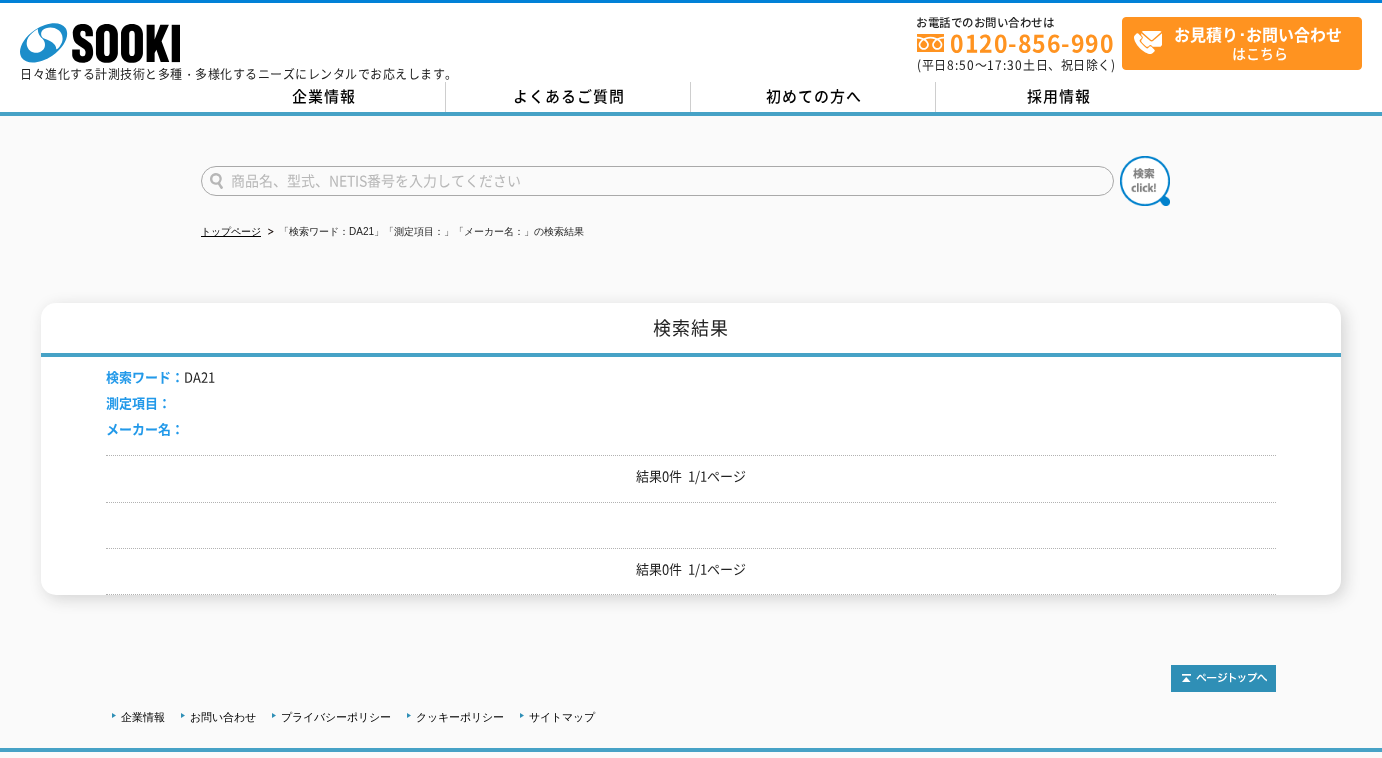 scroll, scrollTop: 0, scrollLeft: 0, axis: both 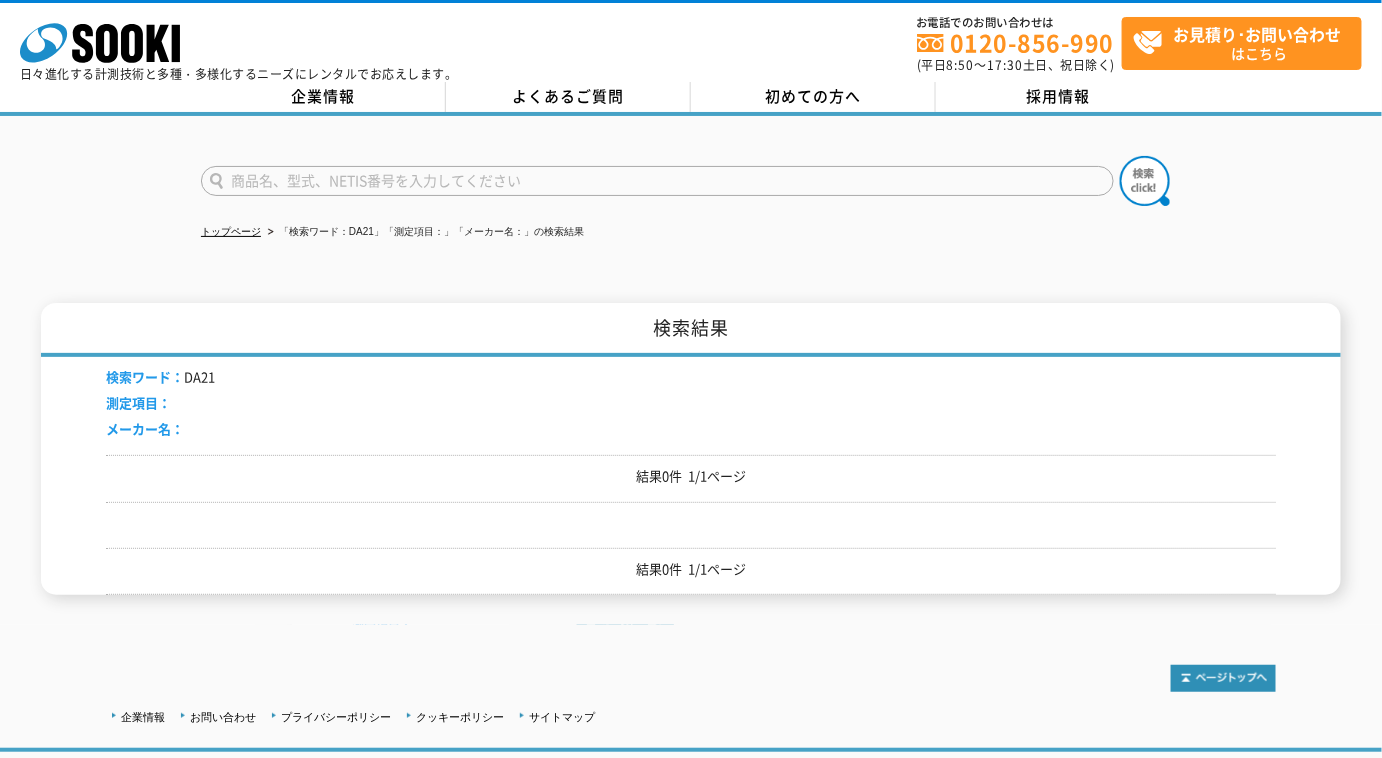 click at bounding box center (657, 181) 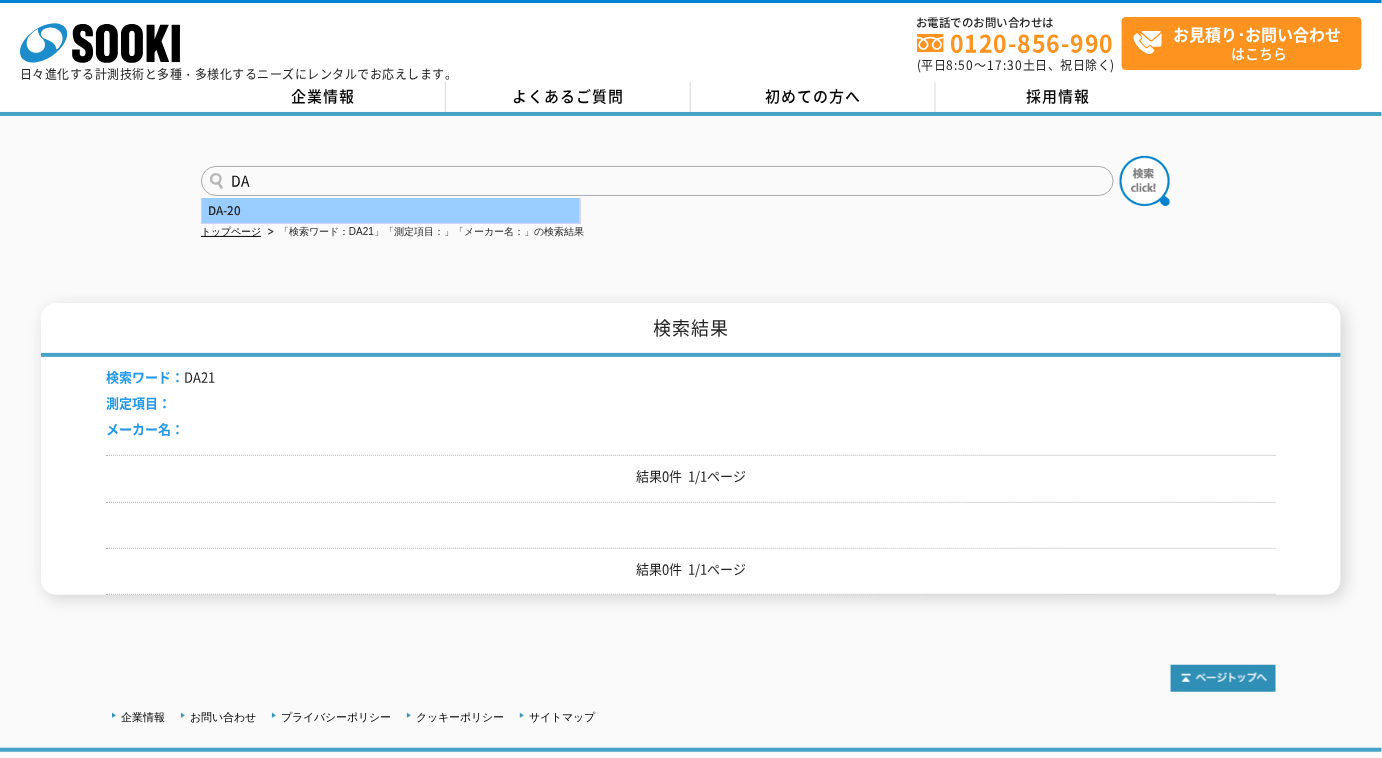 click on "DA-20" at bounding box center (391, 210) 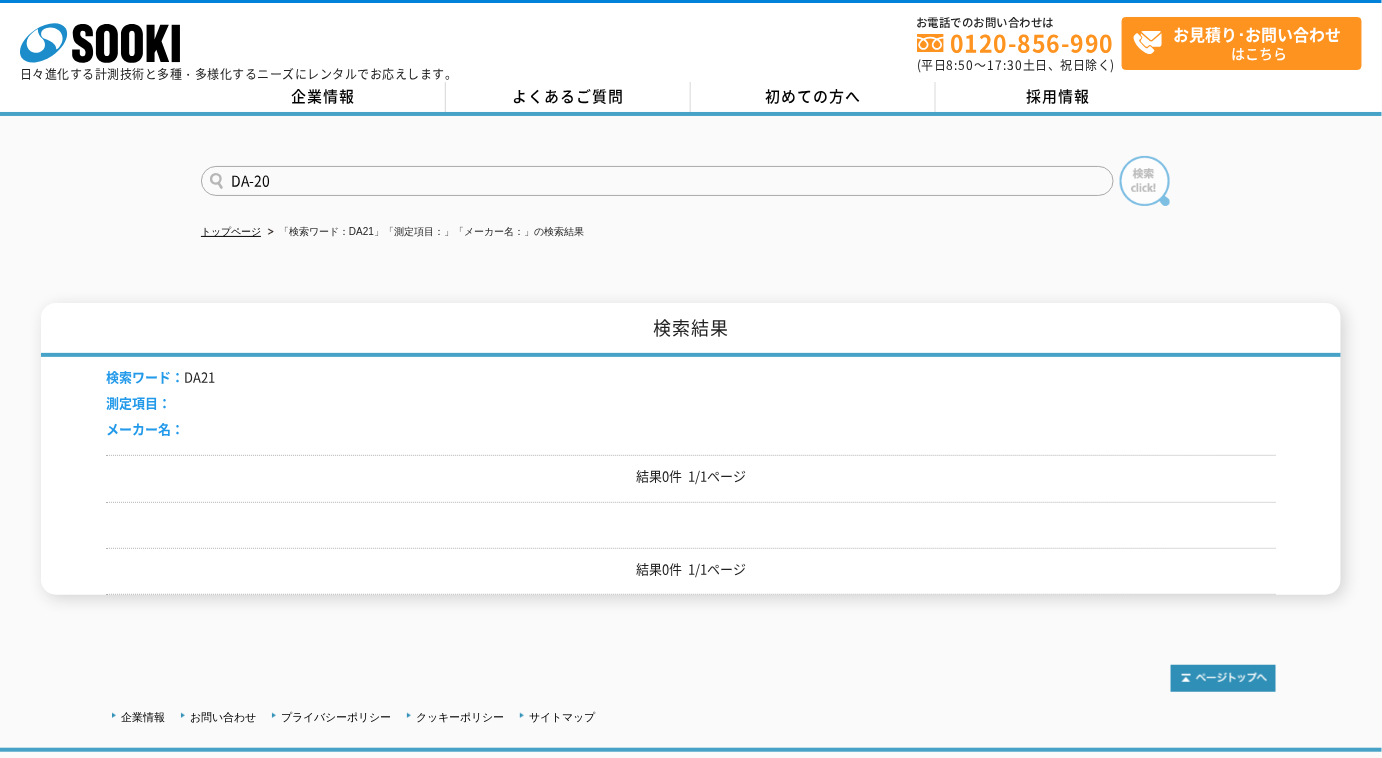 click at bounding box center [1145, 181] 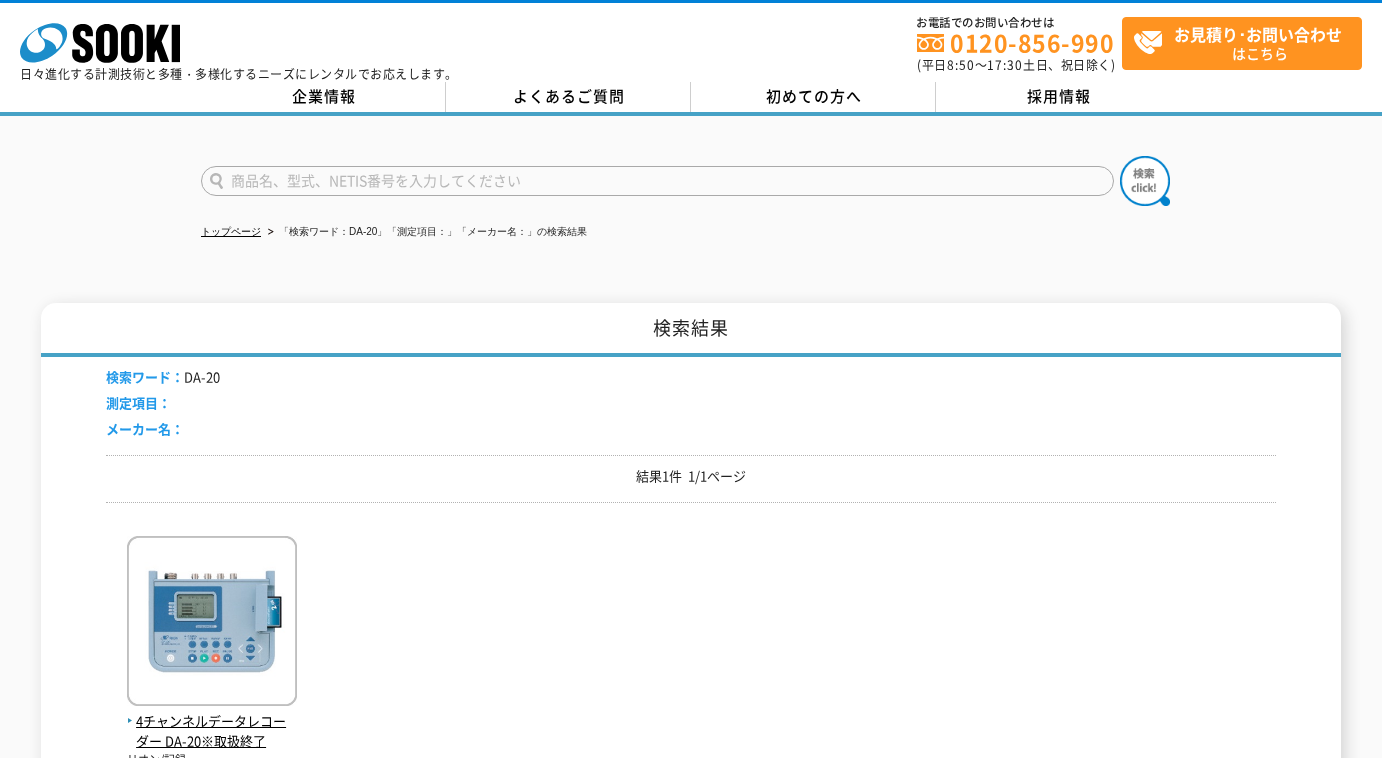 scroll, scrollTop: 0, scrollLeft: 0, axis: both 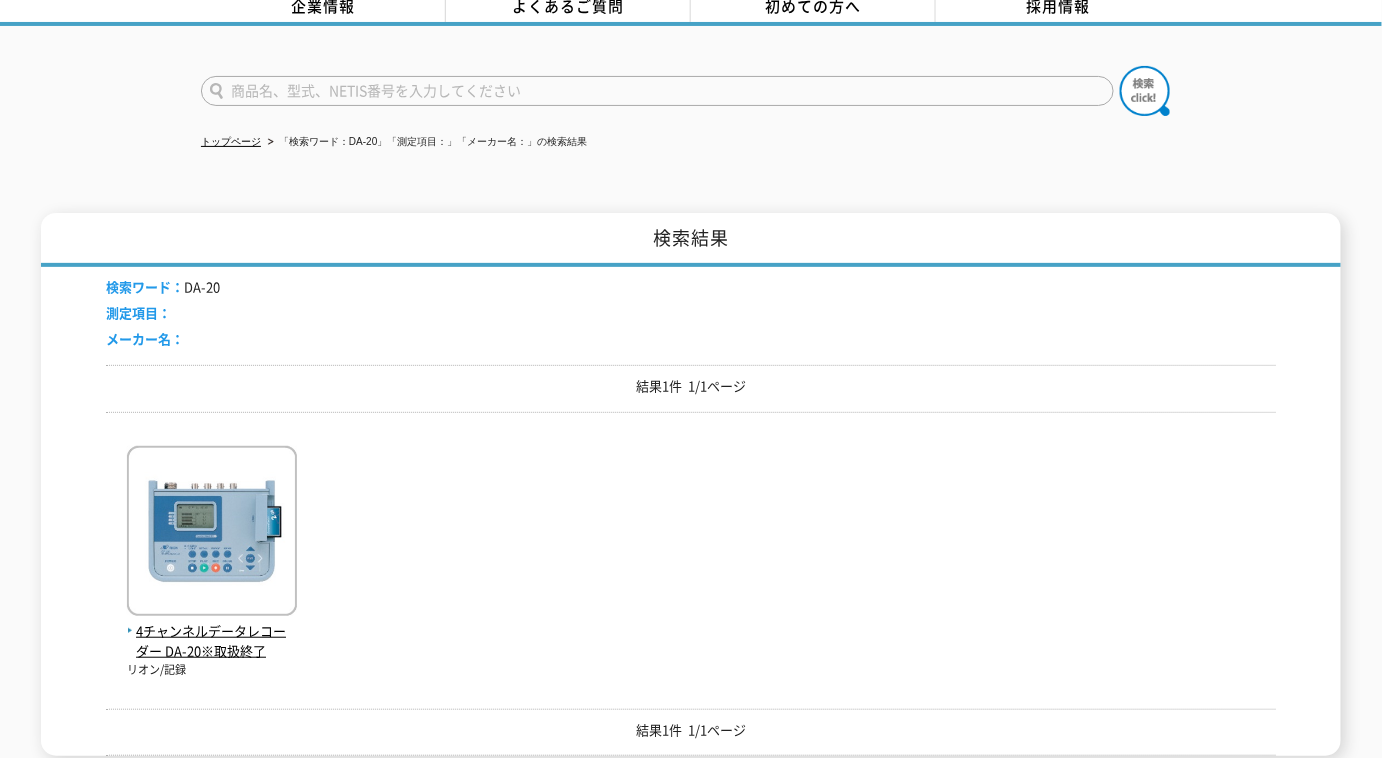 click at bounding box center (657, 91) 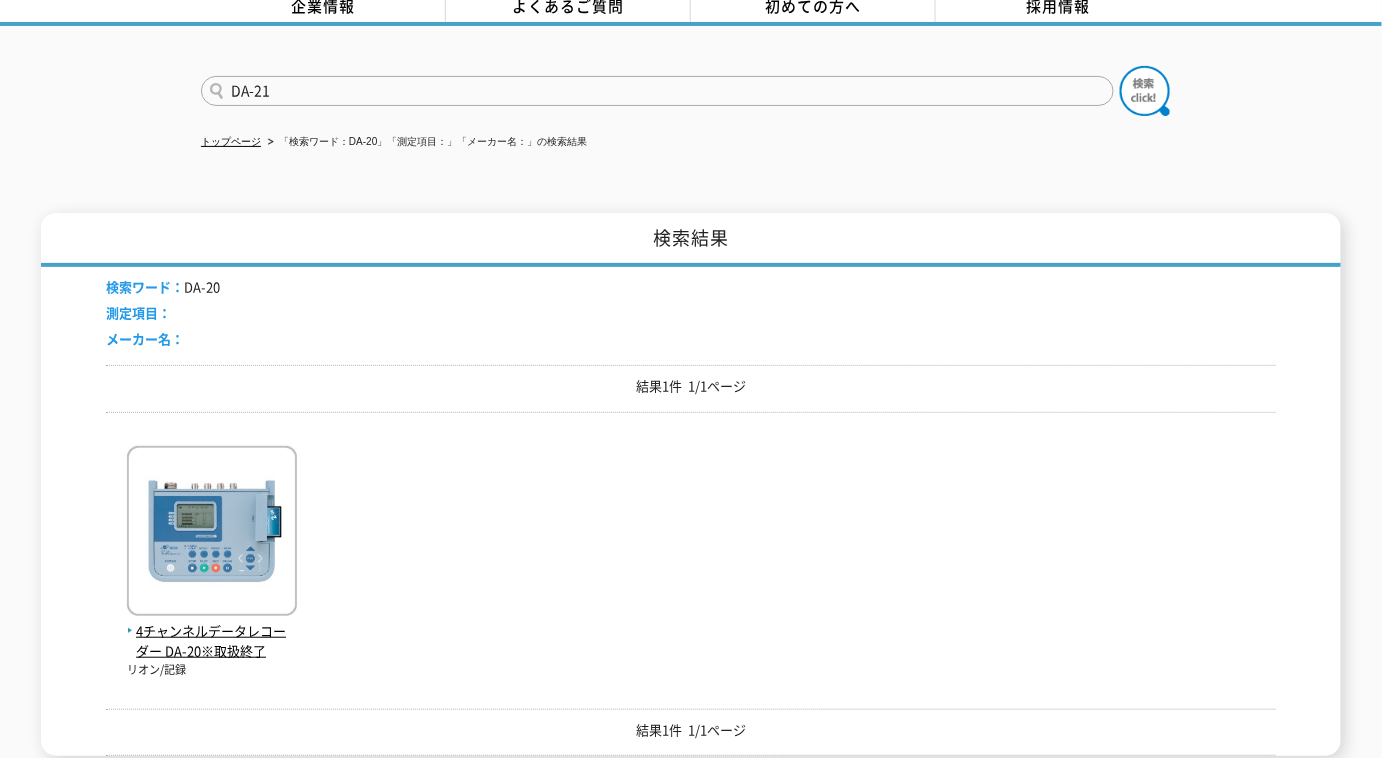 type on "DA-21" 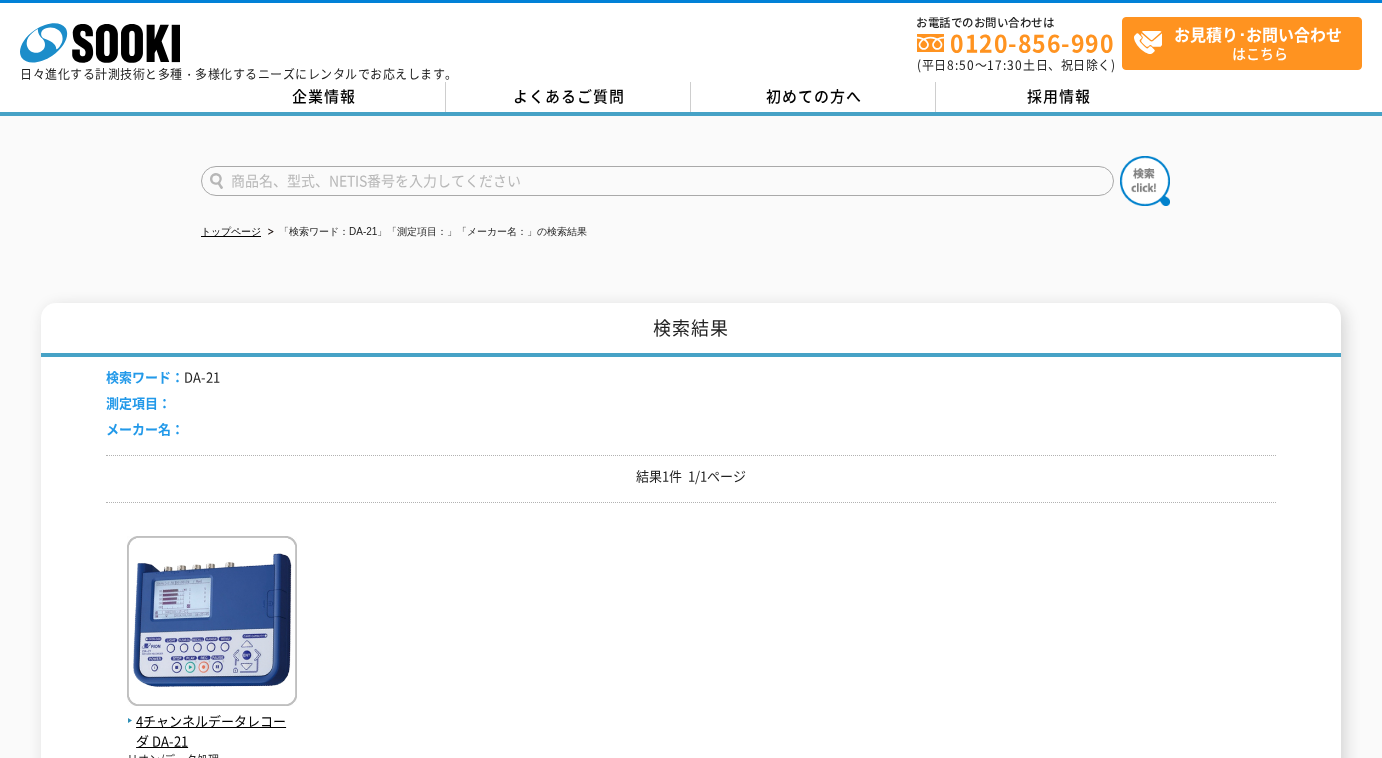 scroll, scrollTop: 0, scrollLeft: 0, axis: both 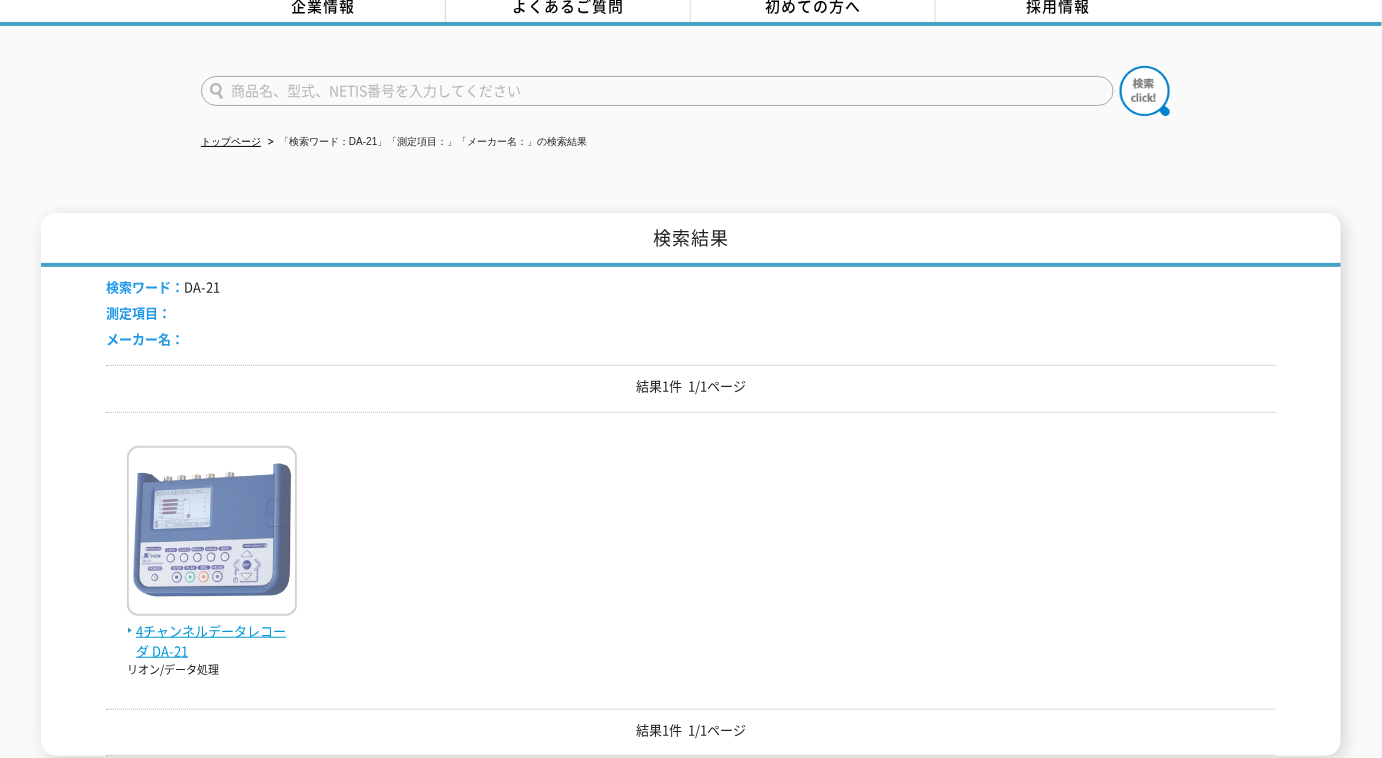 click at bounding box center [212, 533] 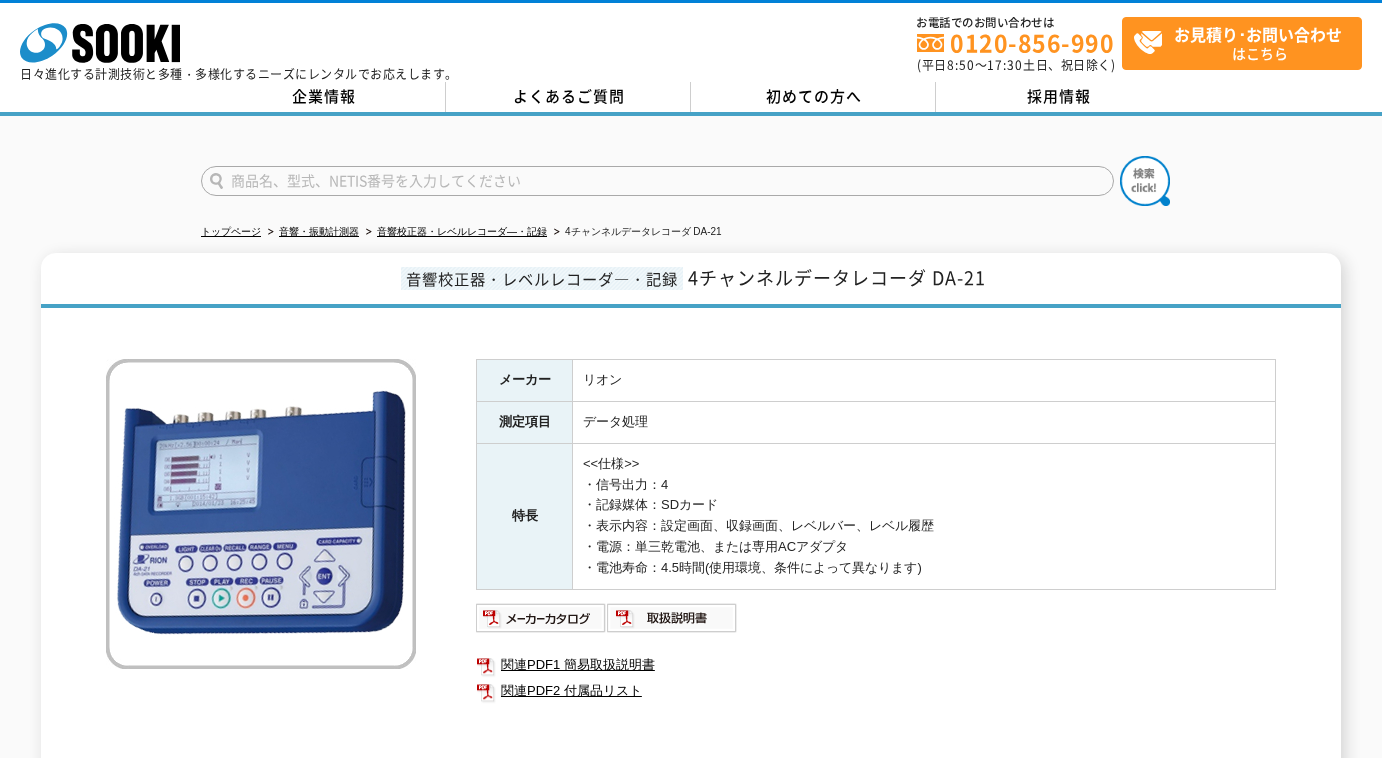 scroll, scrollTop: 0, scrollLeft: 0, axis: both 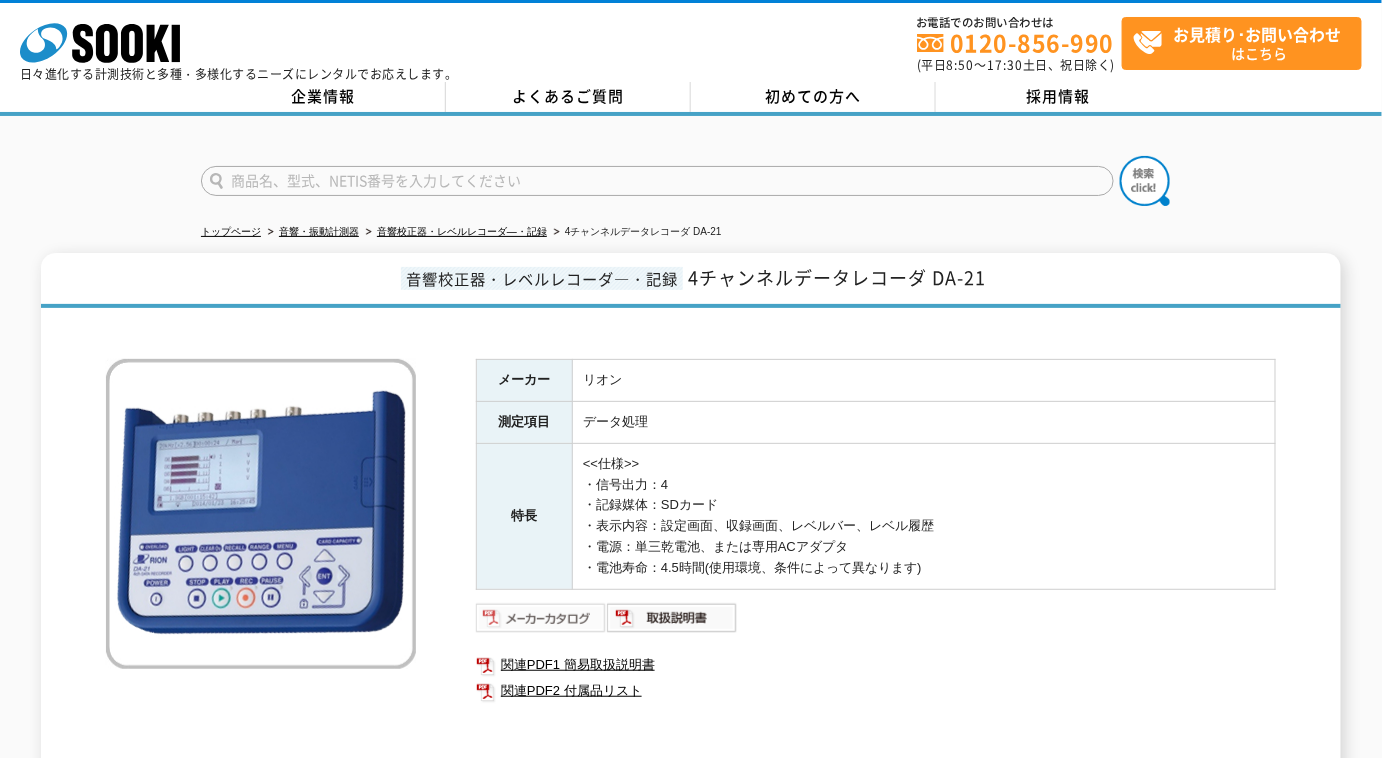 click at bounding box center (541, 618) 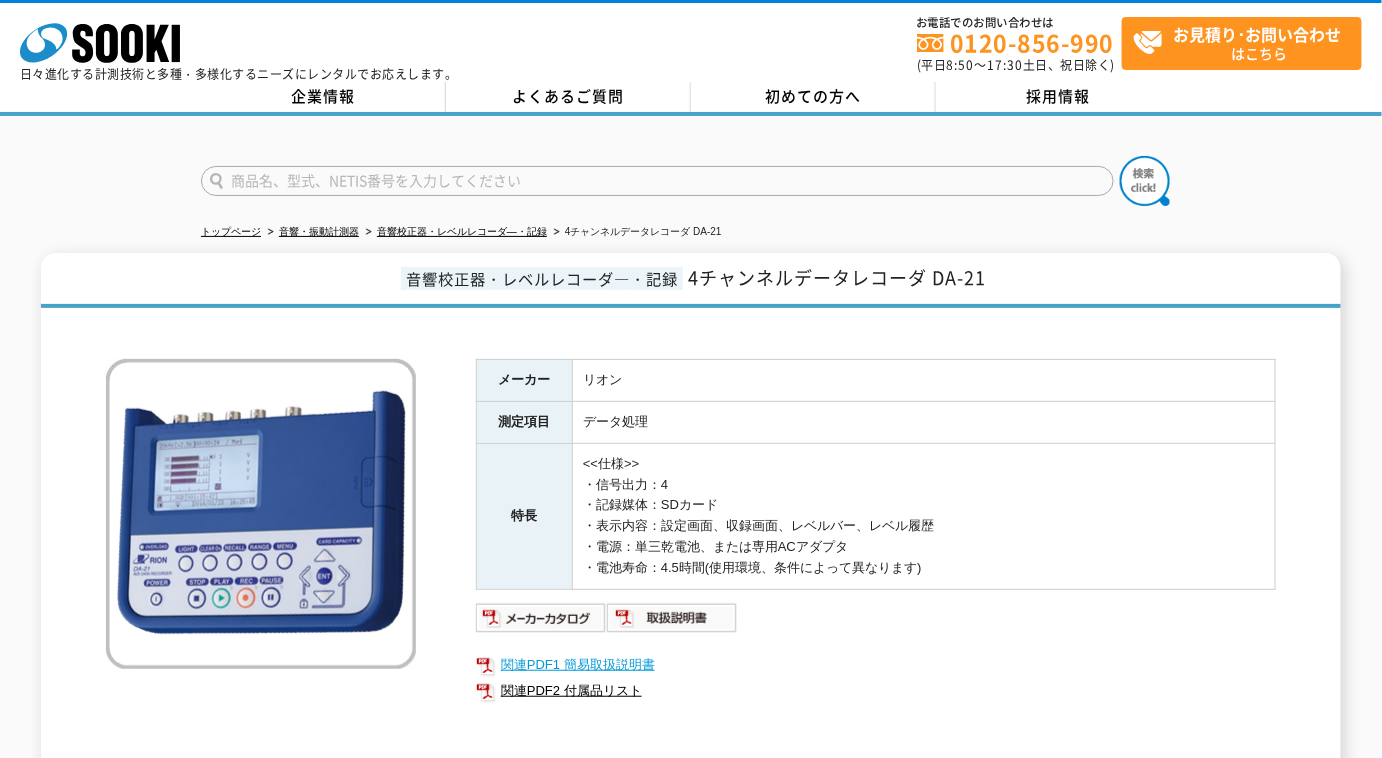 click on "関連PDF1 簡易取扱説明書" at bounding box center (876, 665) 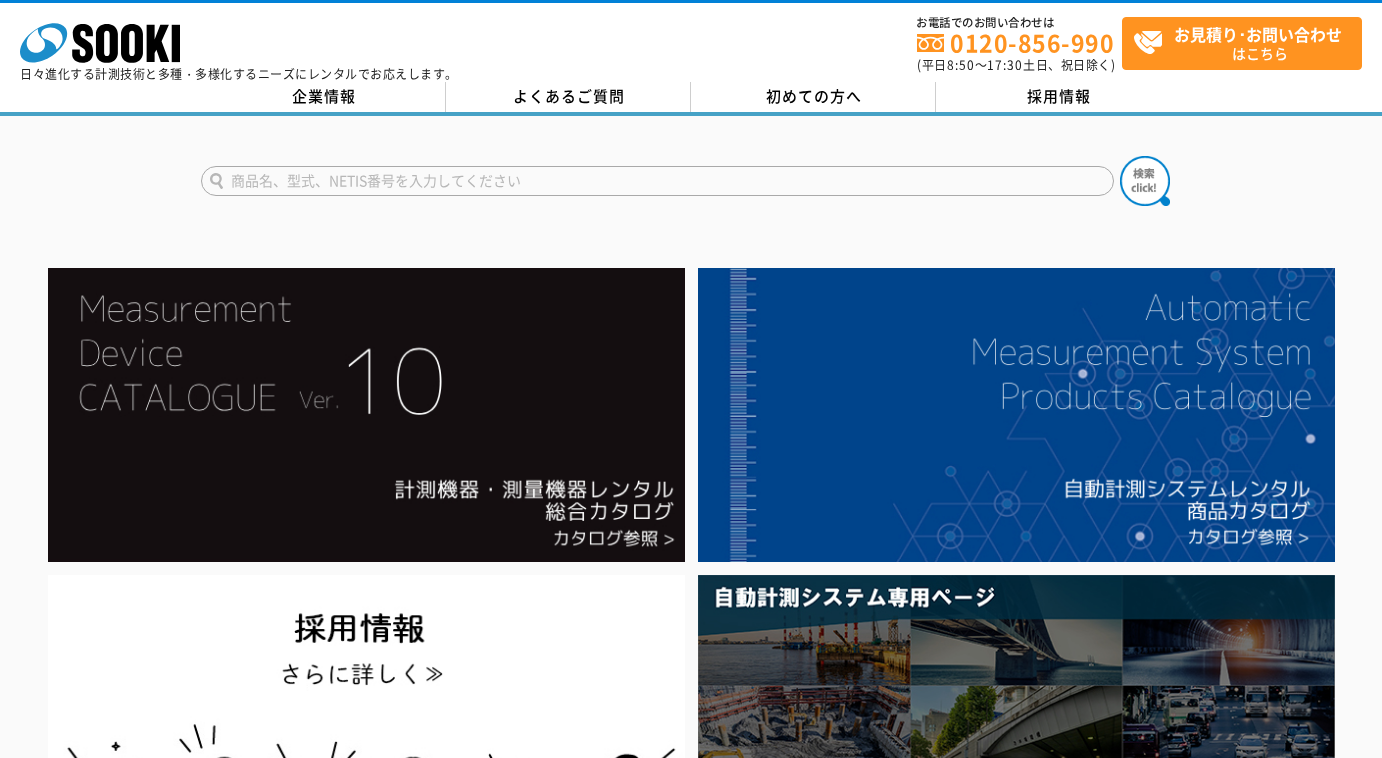 scroll, scrollTop: 0, scrollLeft: 0, axis: both 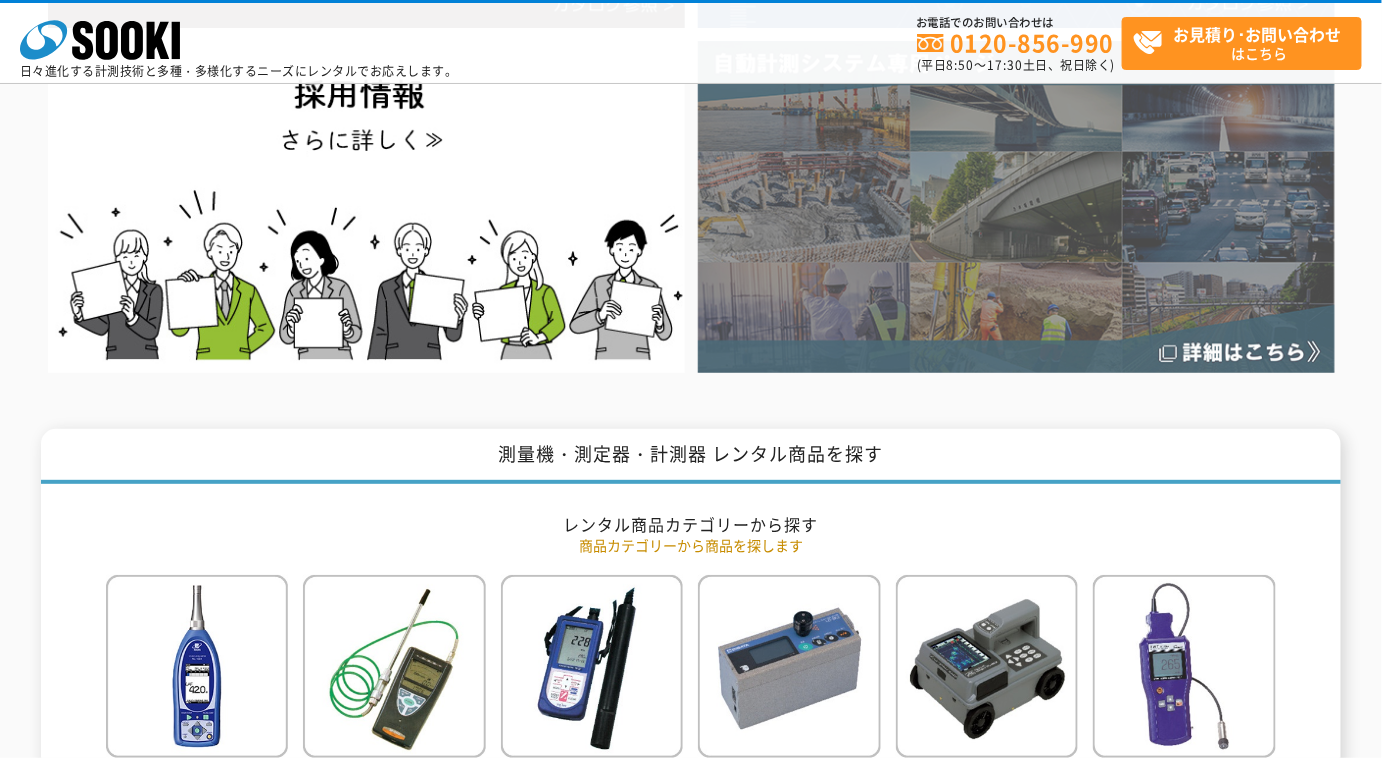 click at bounding box center (1016, 206) 